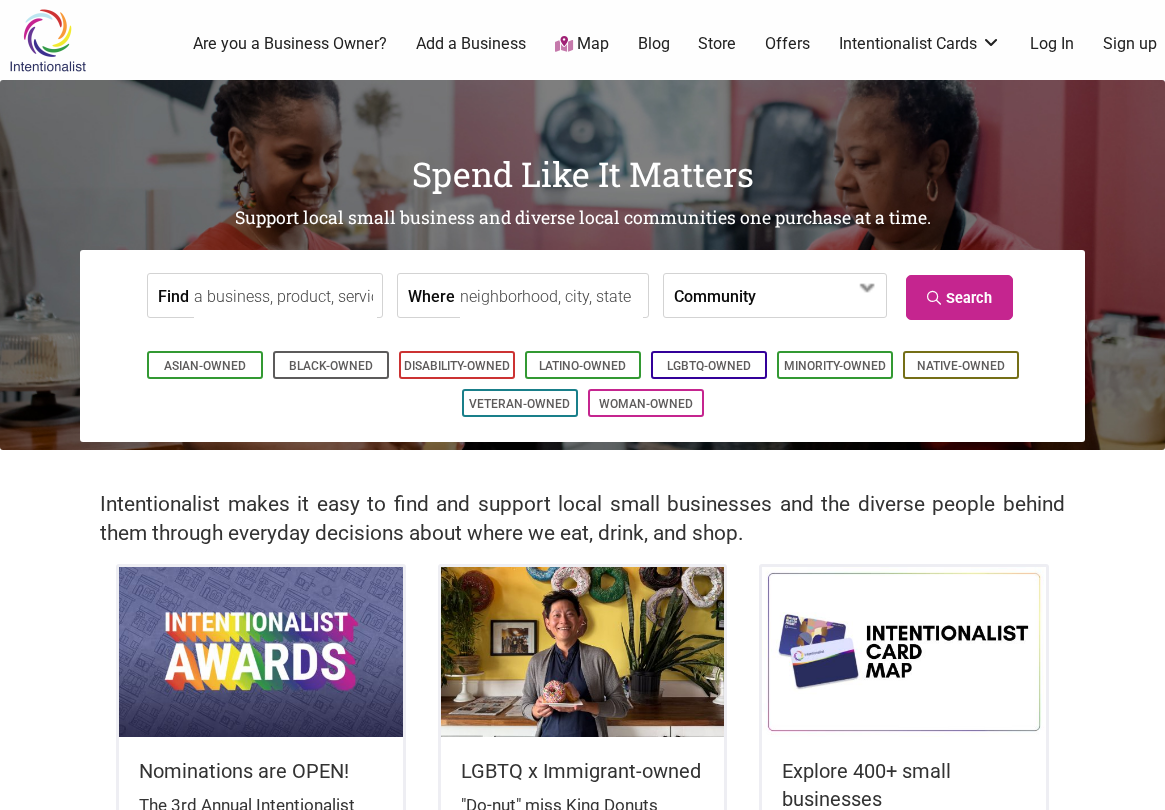 scroll, scrollTop: 0, scrollLeft: 0, axis: both 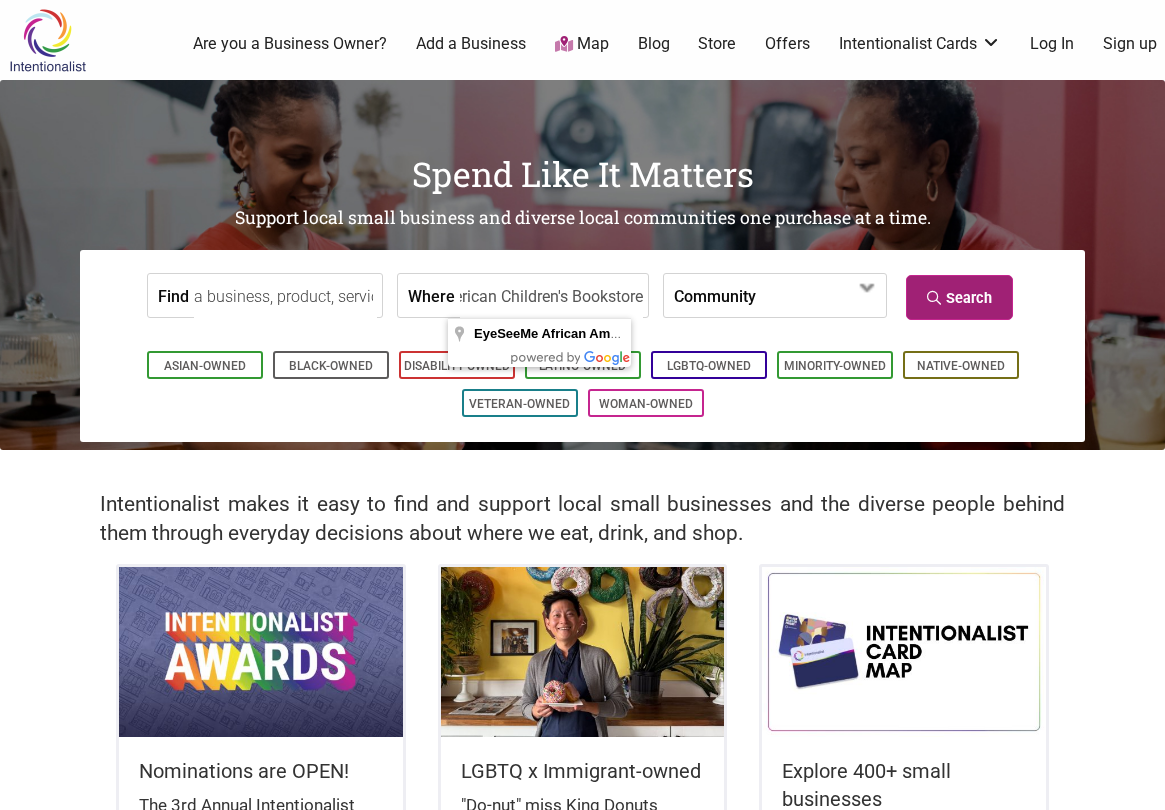 type on "EyeSeeMe African American Children's Bookstore" 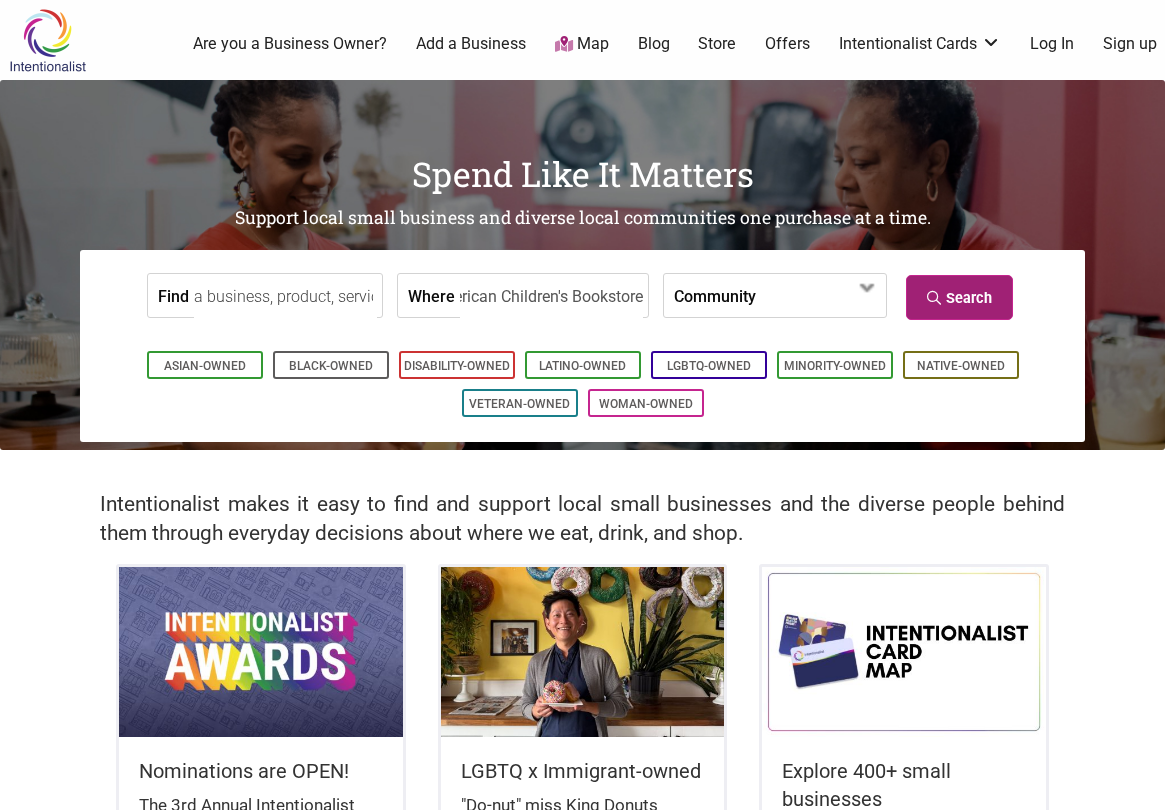 scroll, scrollTop: 0, scrollLeft: 0, axis: both 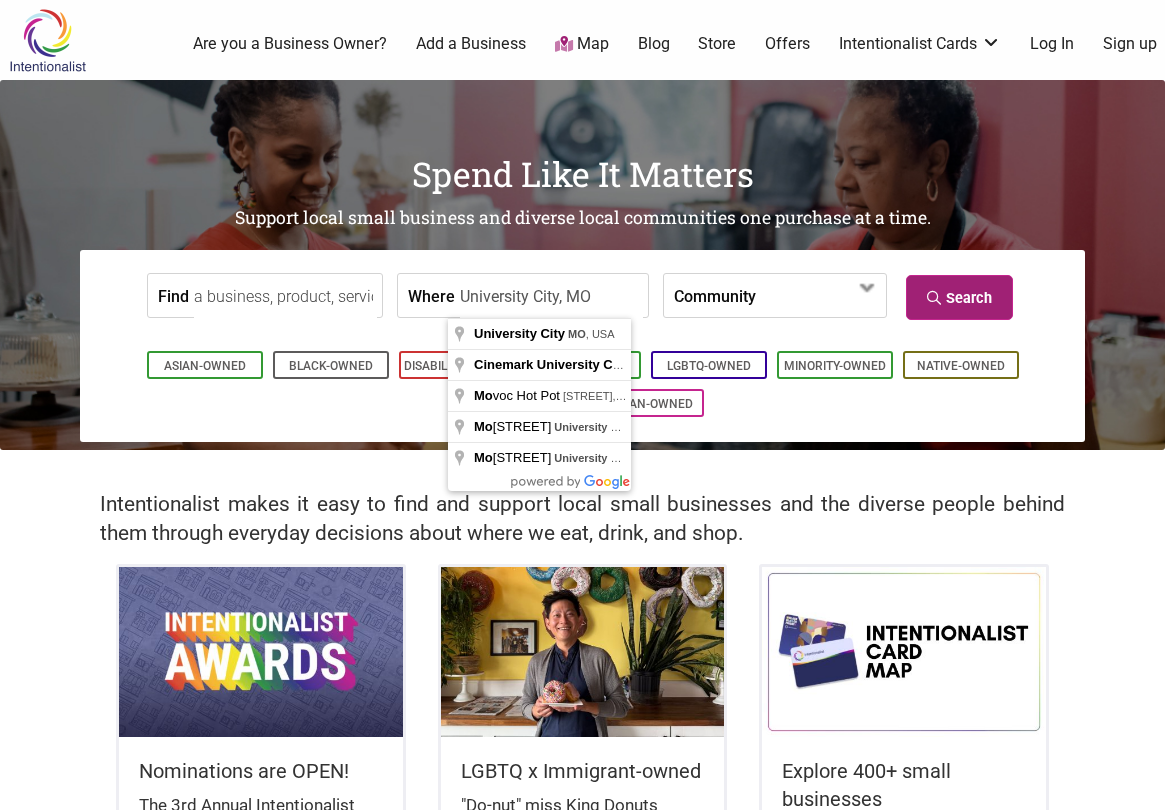 type on "University City, MO" 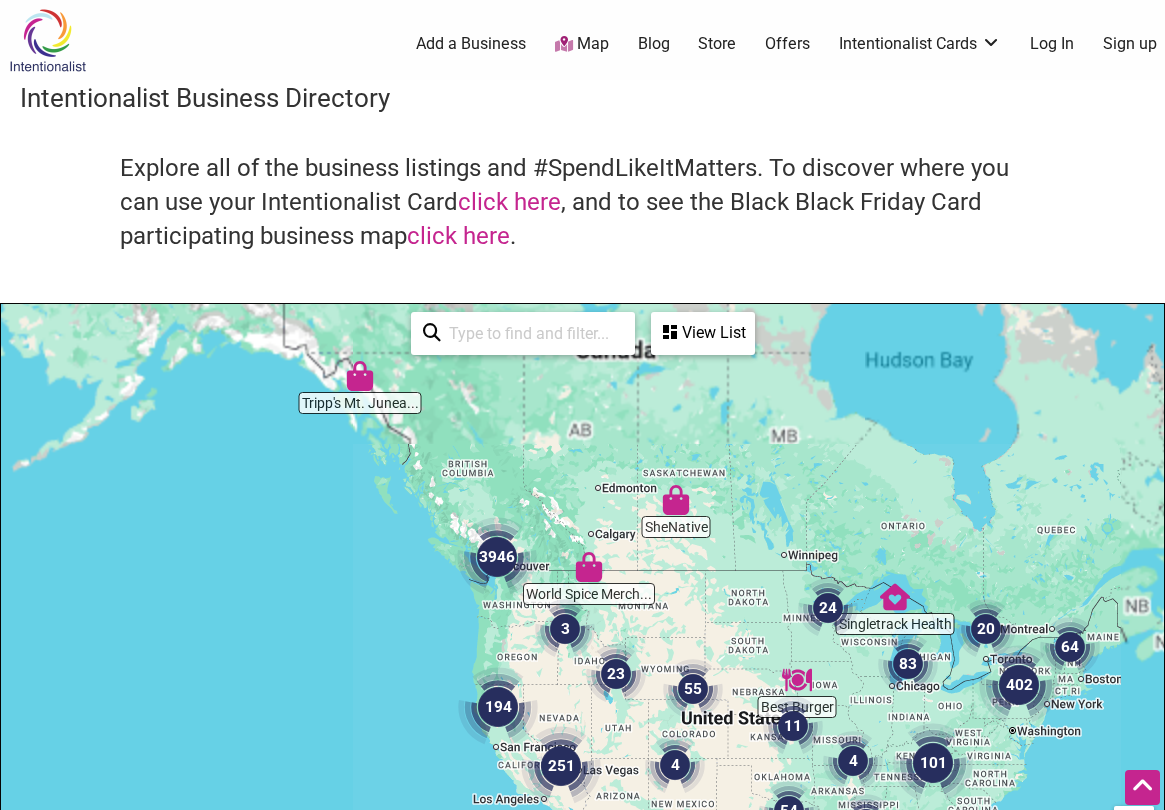 scroll, scrollTop: 500, scrollLeft: 0, axis: vertical 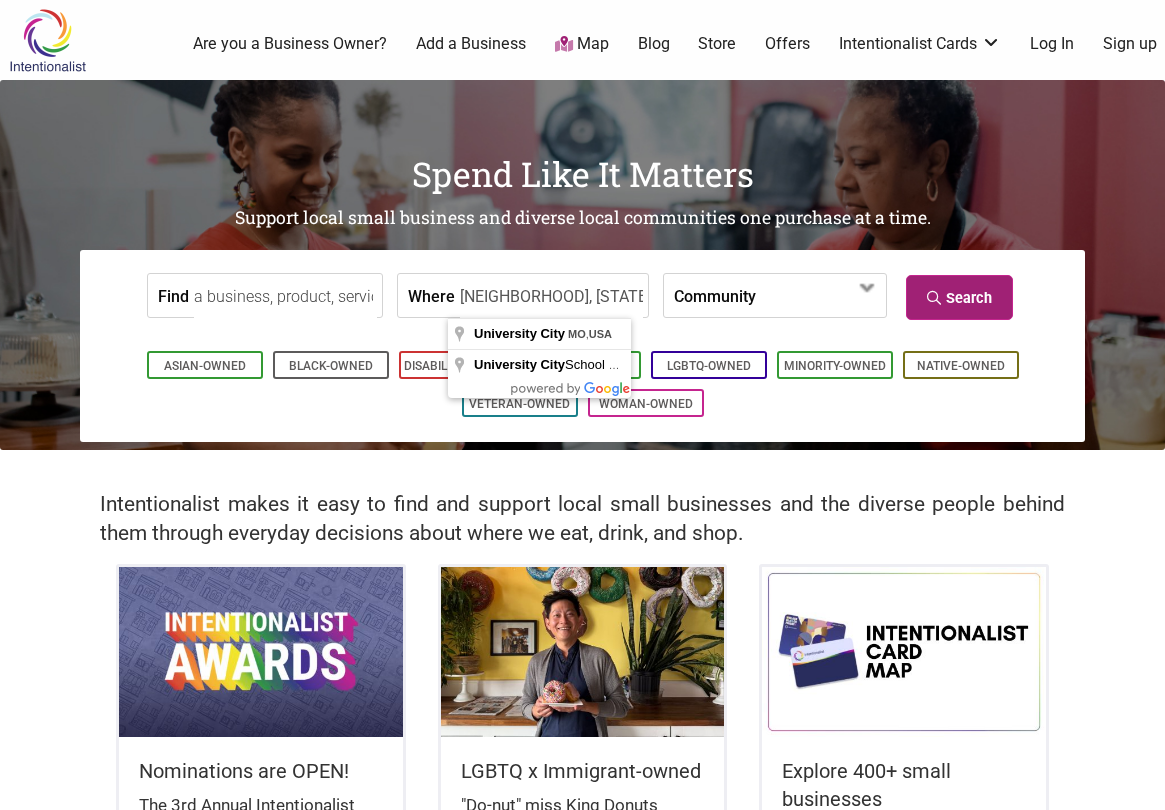 type on "University City, MO, USA" 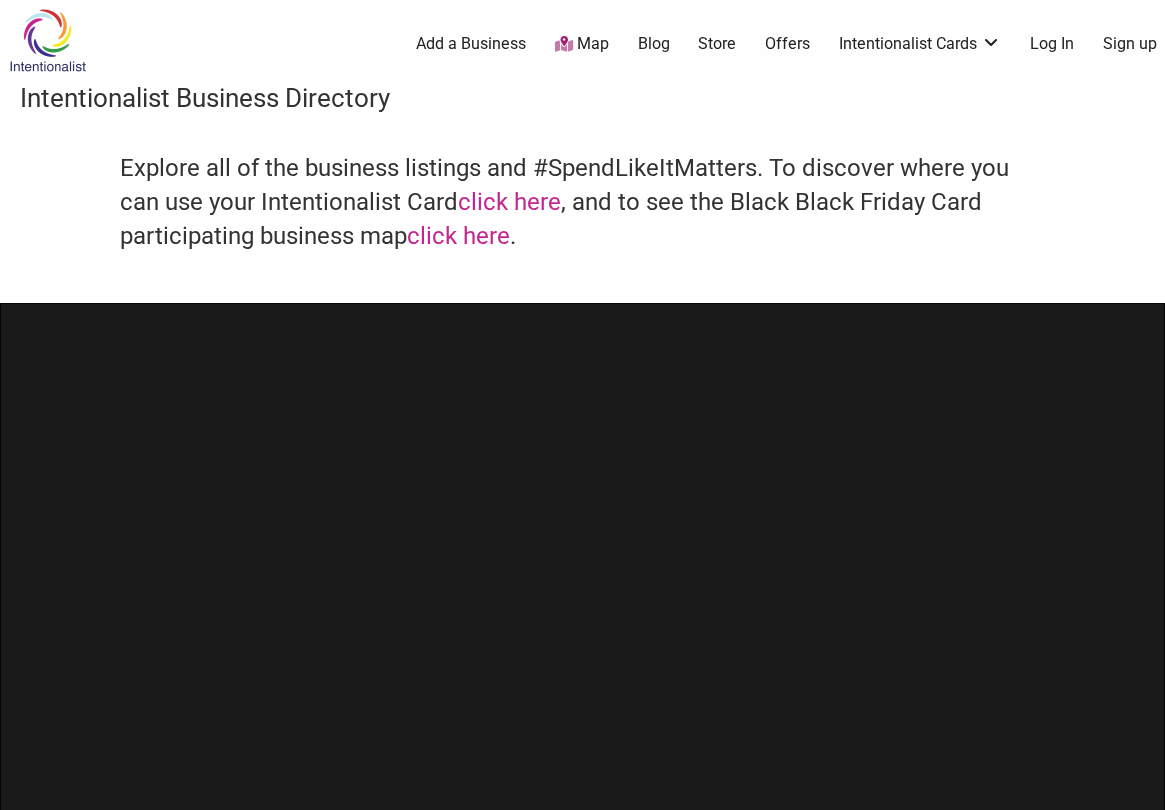 scroll, scrollTop: 0, scrollLeft: 0, axis: both 